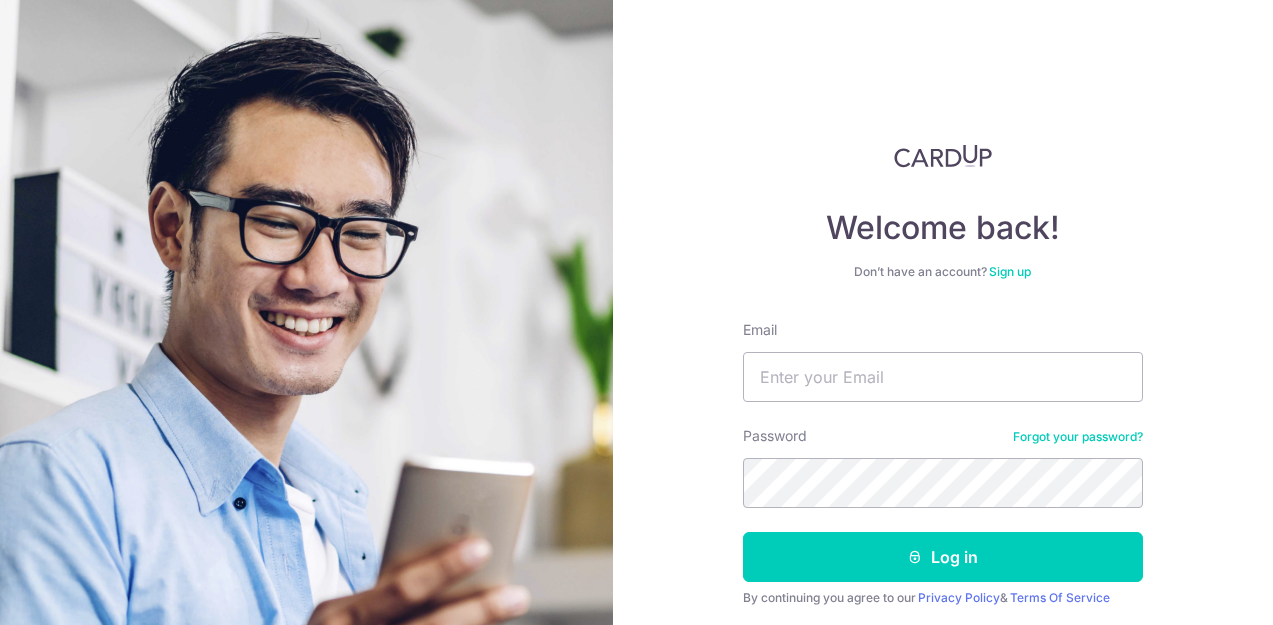 scroll, scrollTop: 0, scrollLeft: 0, axis: both 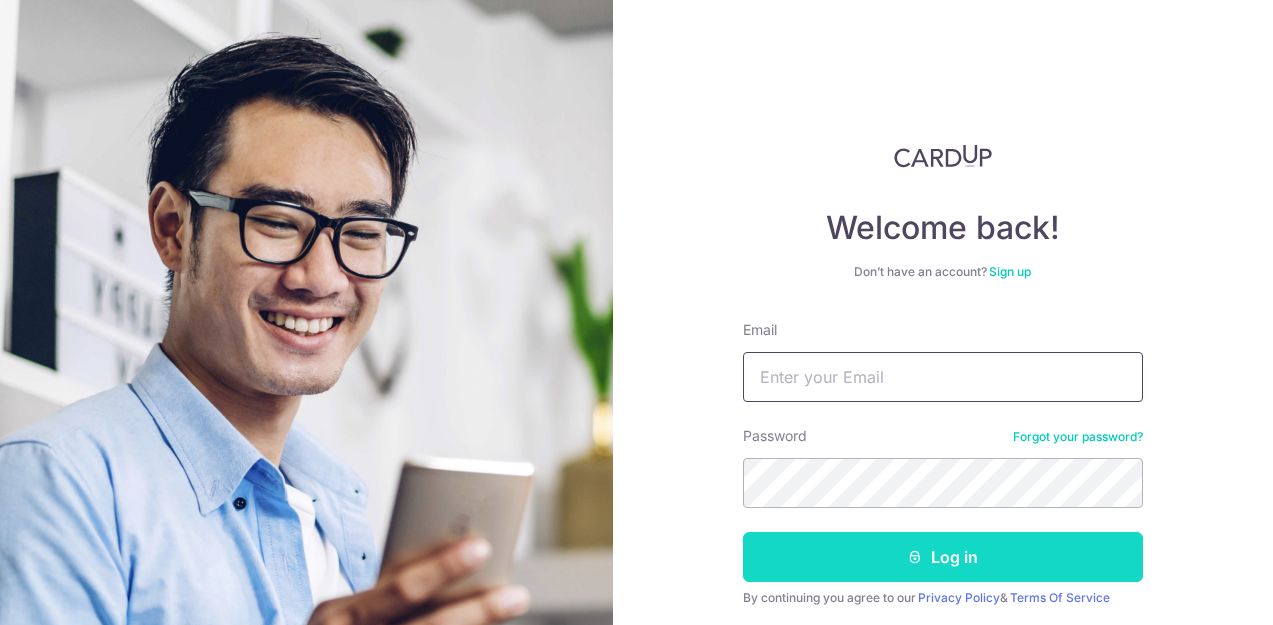 type on "baidanurag@gmail.com" 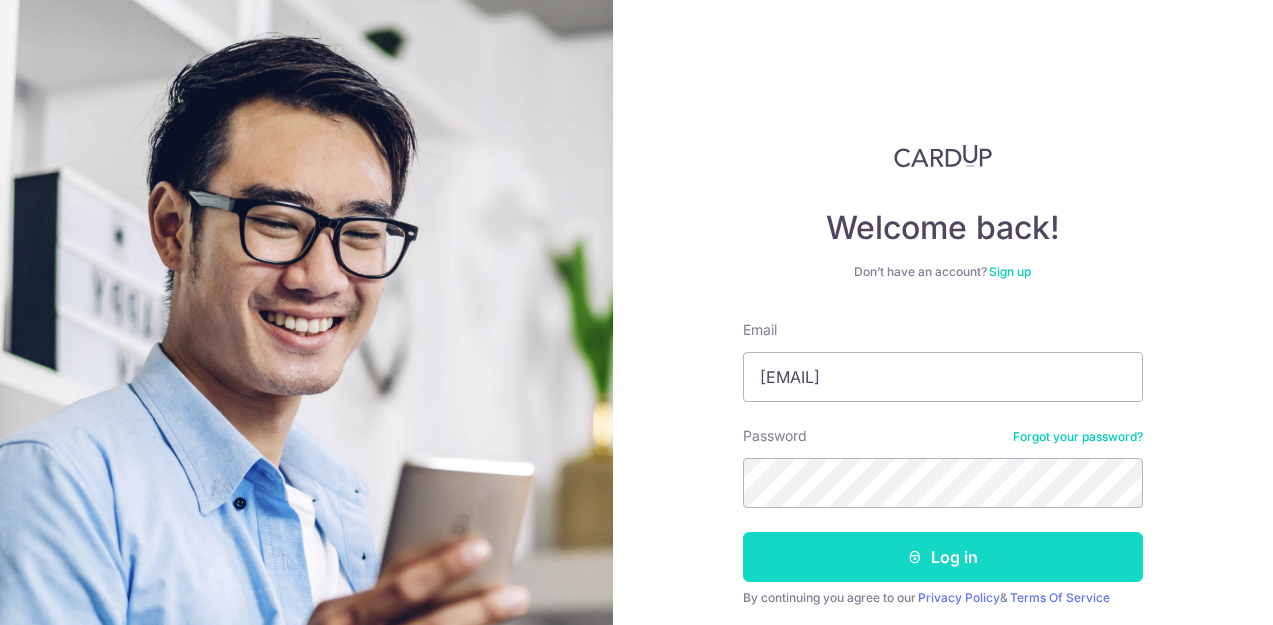 click at bounding box center (915, 557) 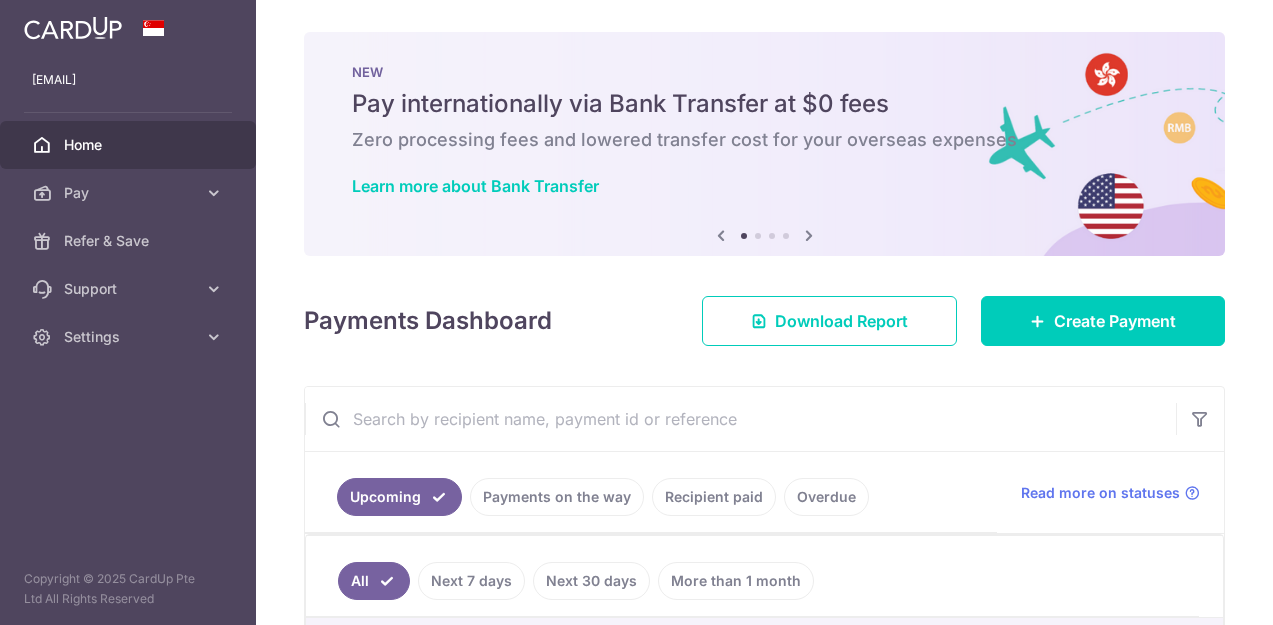 scroll, scrollTop: 0, scrollLeft: 0, axis: both 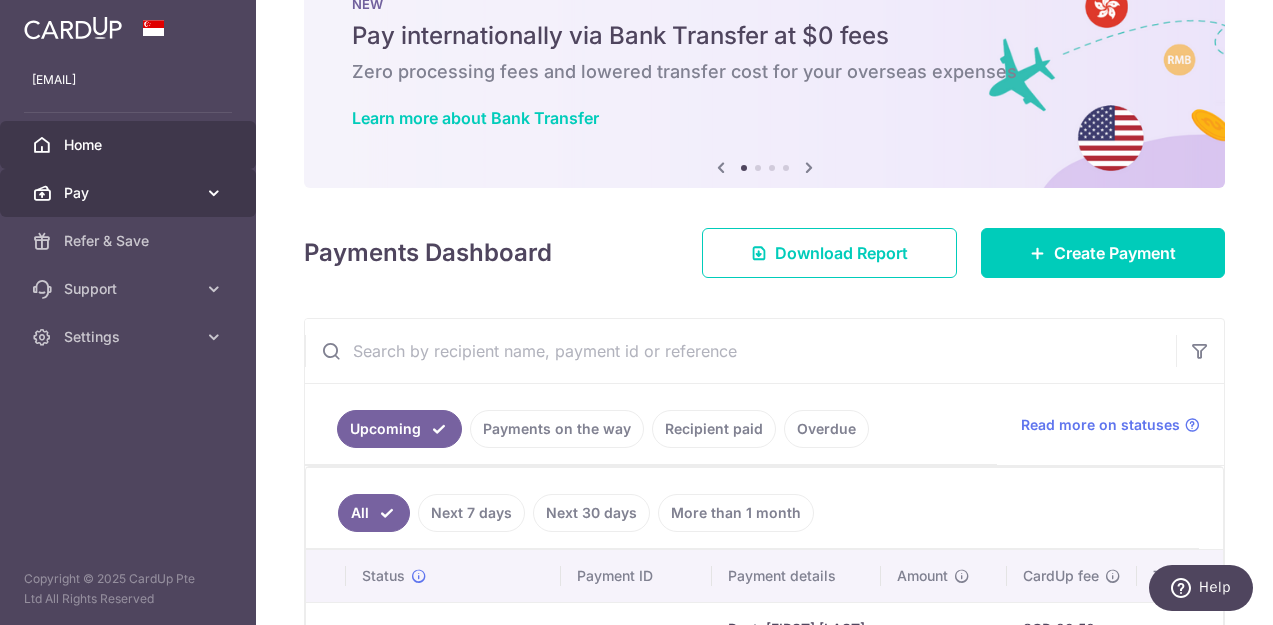 click on "Pay" at bounding box center (128, 193) 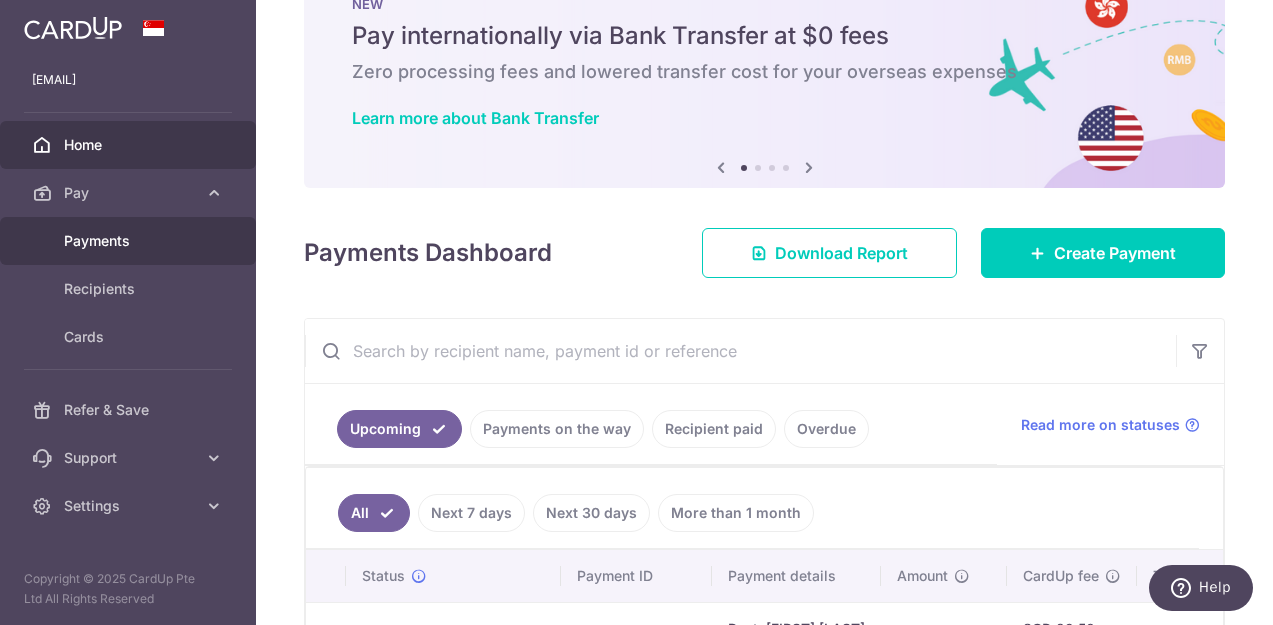 click on "Payments" at bounding box center [130, 241] 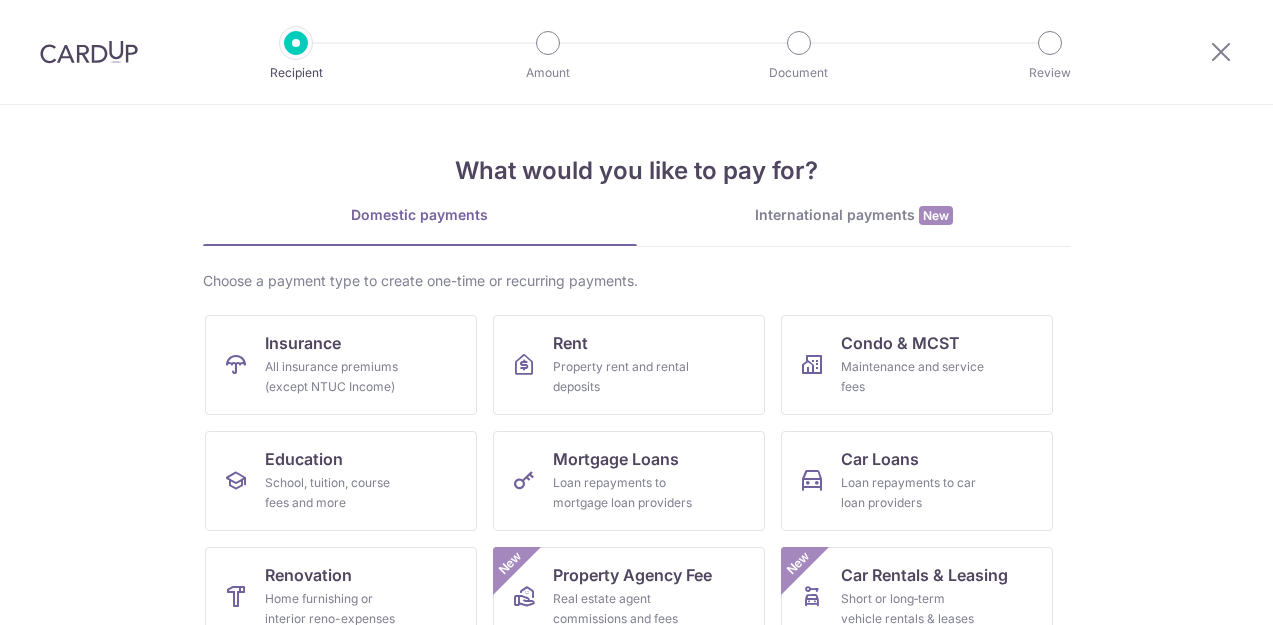 scroll, scrollTop: 0, scrollLeft: 0, axis: both 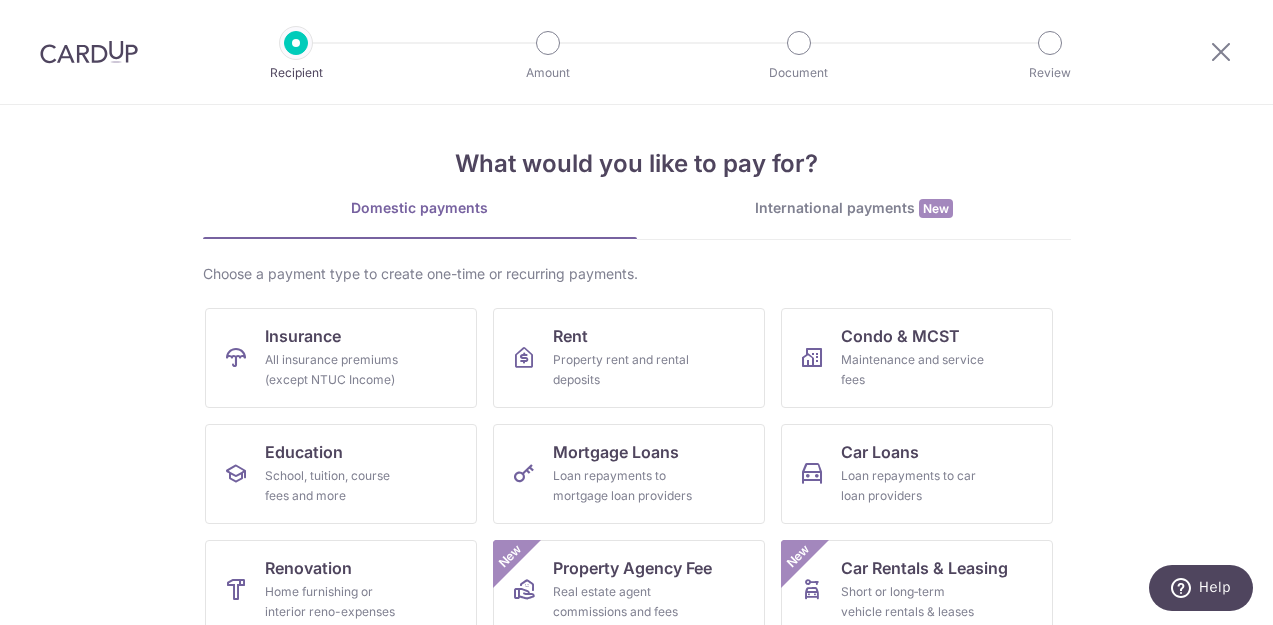click on "International payments
New" at bounding box center (854, 208) 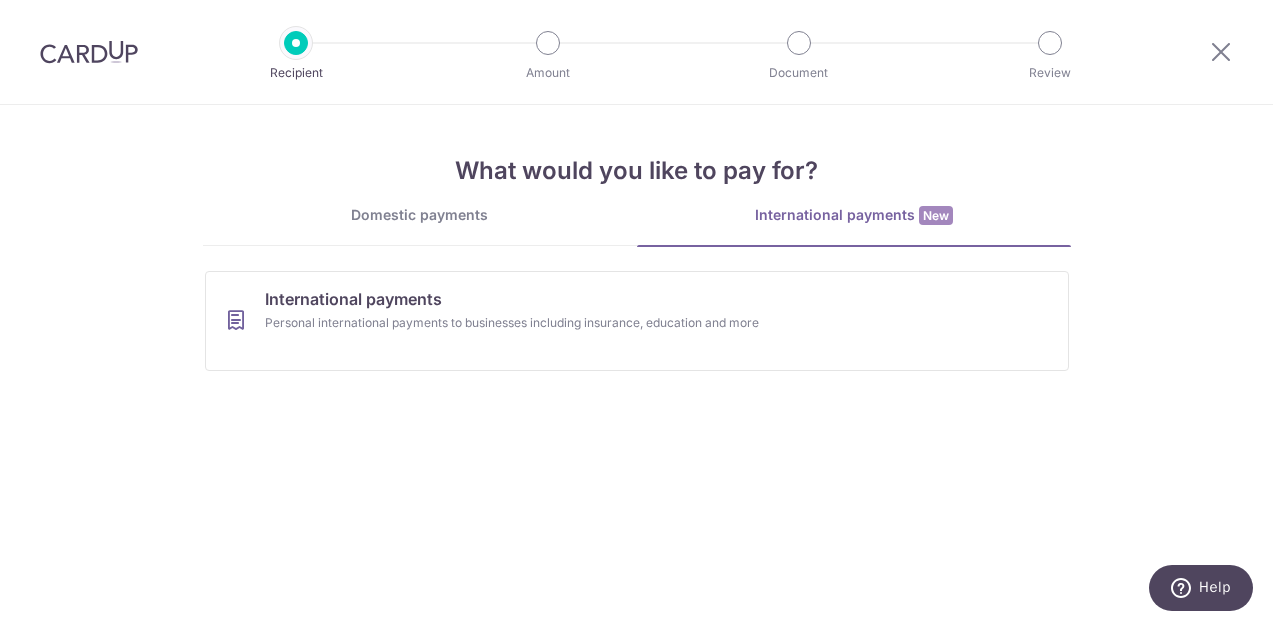 scroll, scrollTop: 0, scrollLeft: 0, axis: both 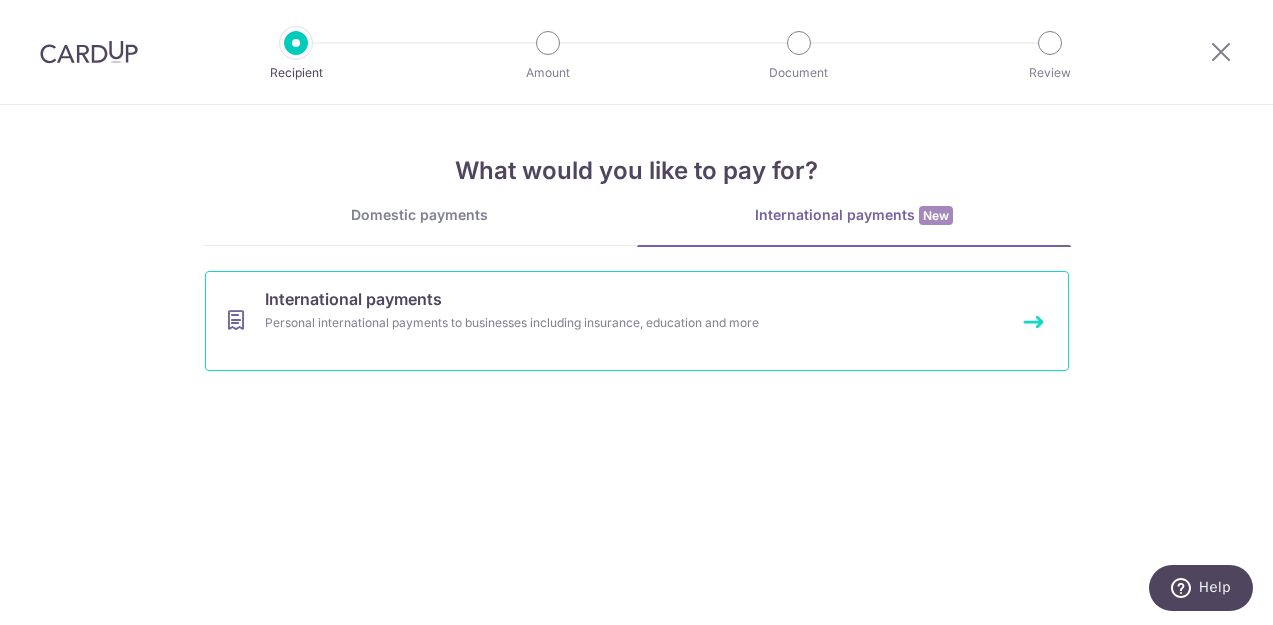 click on "International payments Personal international payments to businesses including insurance, education and more" at bounding box center [637, 321] 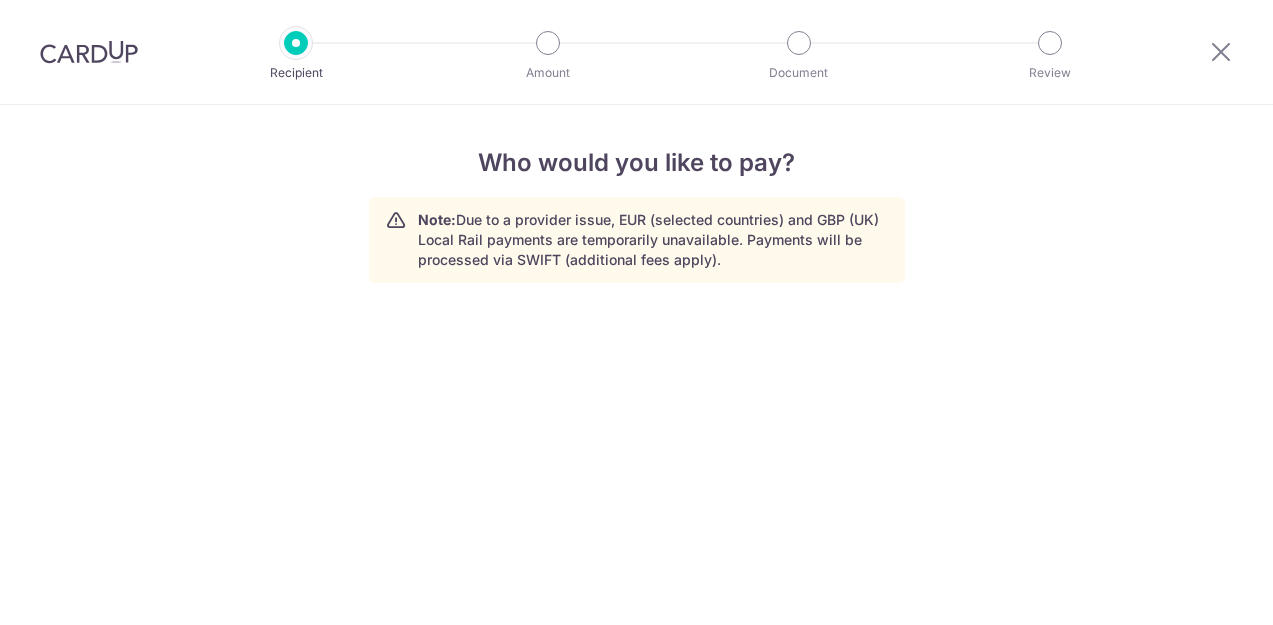 scroll, scrollTop: 0, scrollLeft: 0, axis: both 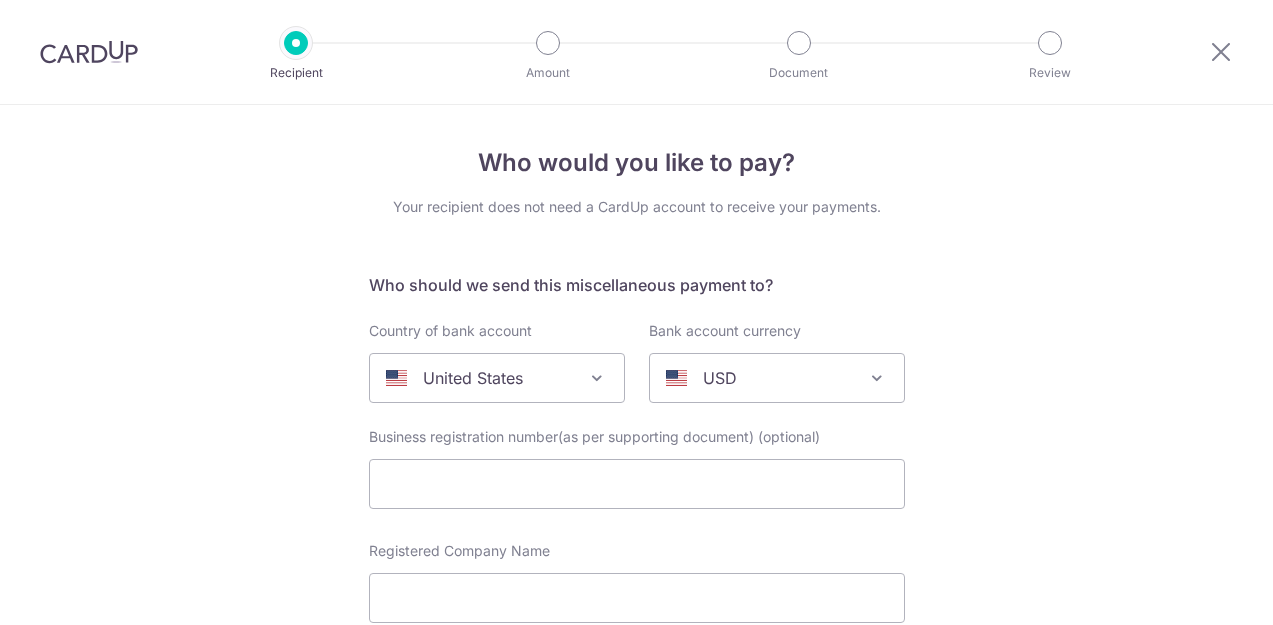 select 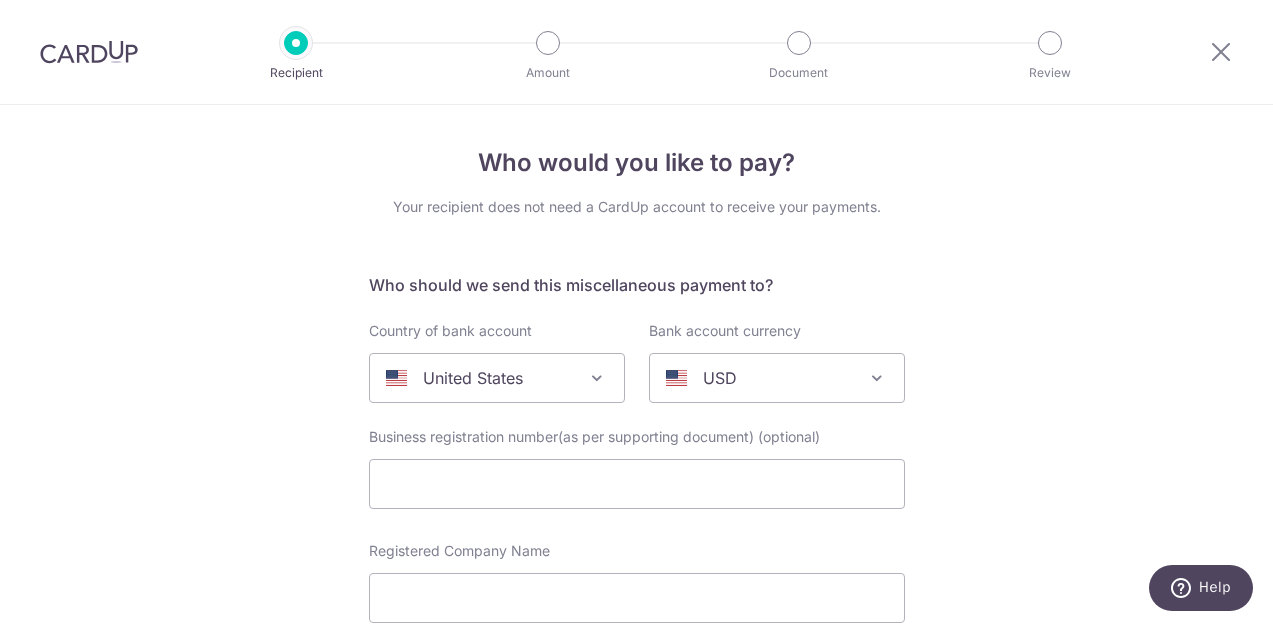scroll, scrollTop: 0, scrollLeft: 0, axis: both 